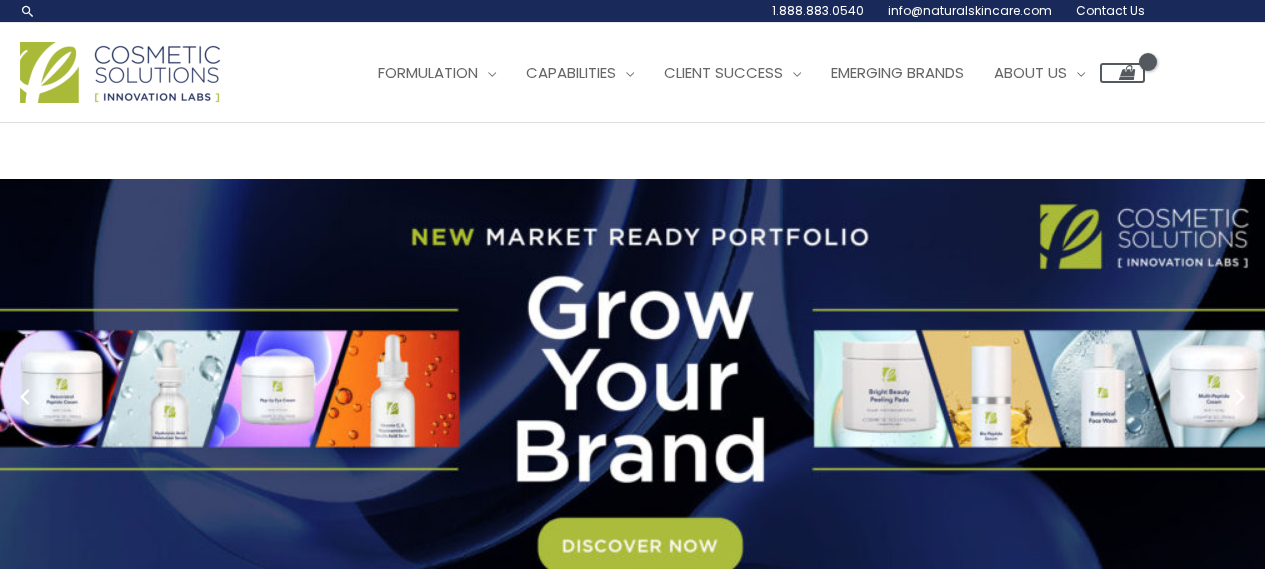scroll, scrollTop: 0, scrollLeft: 0, axis: both 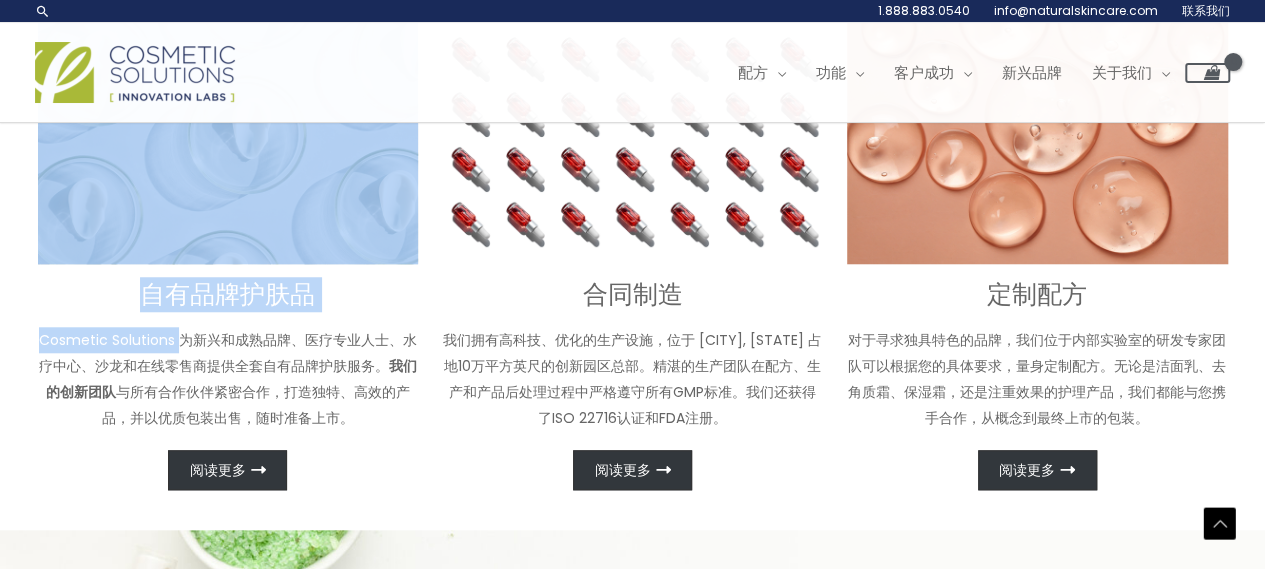 copy on "自有品牌护肤品 Cosmetic Solutions" 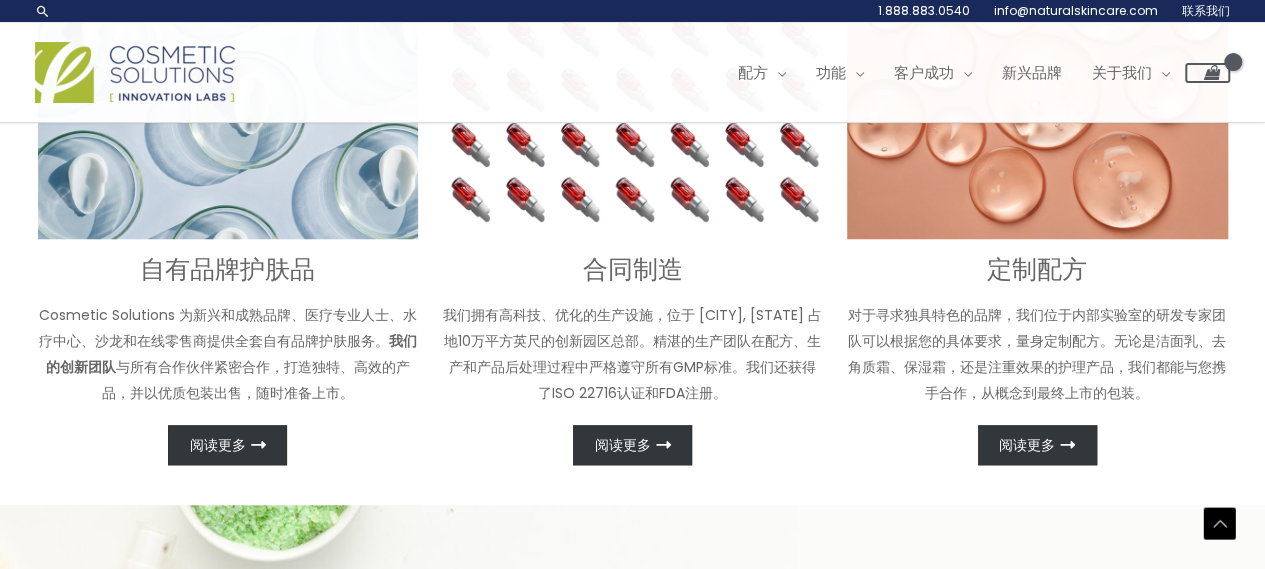 click on "Cosmetic Solutions 为新兴和成熟品牌、医疗专业人士、水疗中心、沙龙和在线零售商提供全套自有品牌护肤服务。" at bounding box center (228, 328) 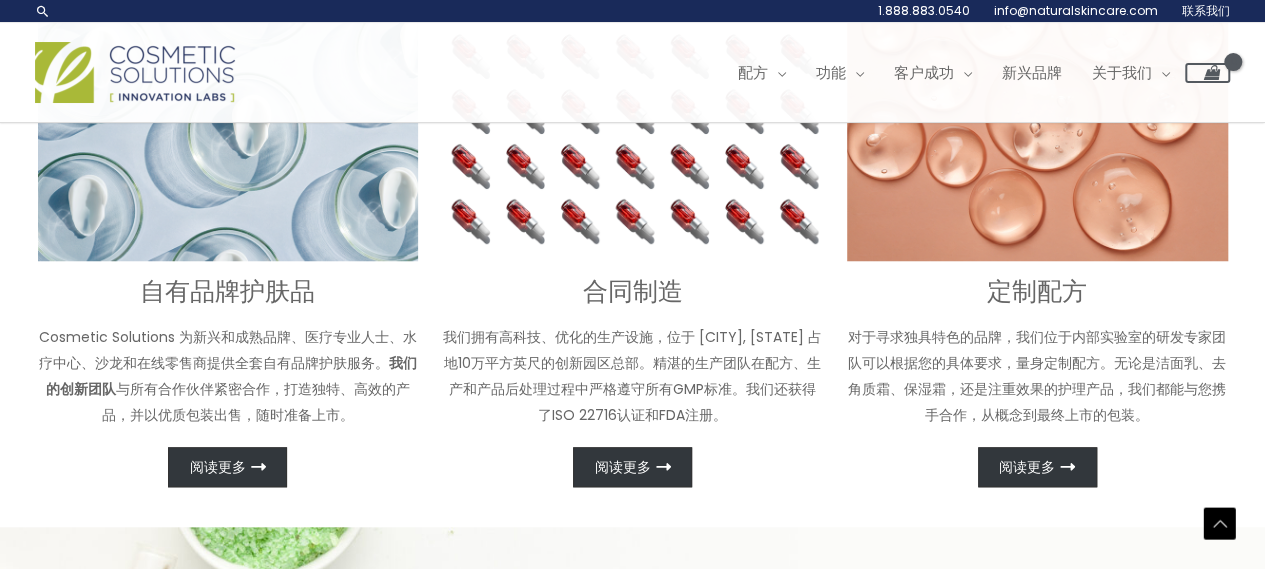 scroll, scrollTop: 741, scrollLeft: 0, axis: vertical 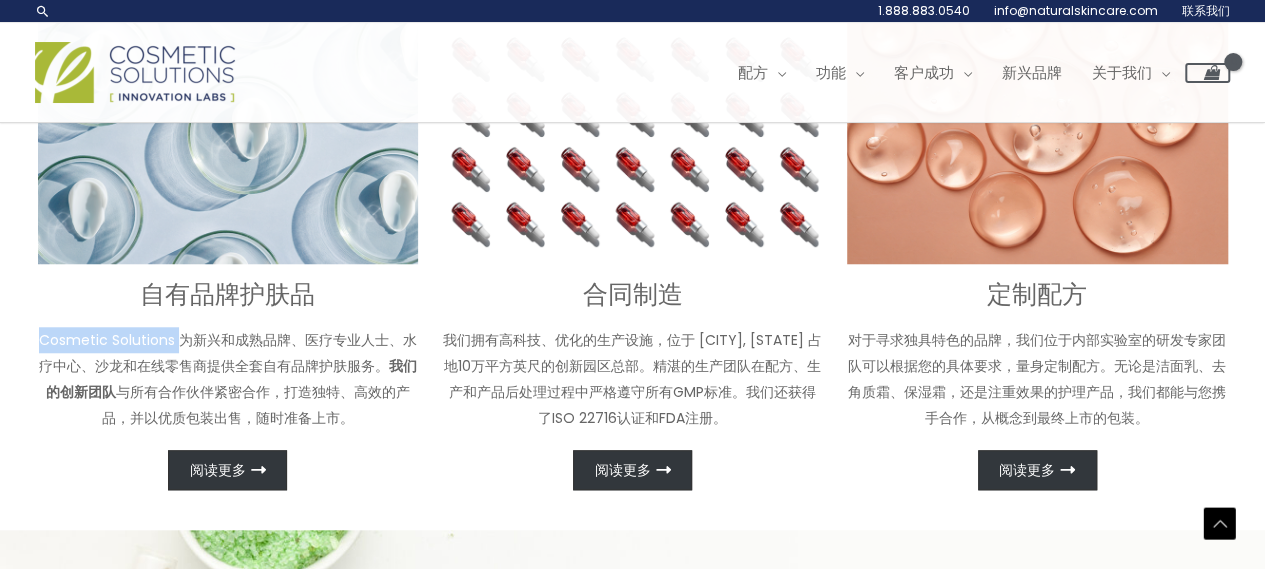 drag, startPoint x: 41, startPoint y: 341, endPoint x: 176, endPoint y: 332, distance: 135.29967 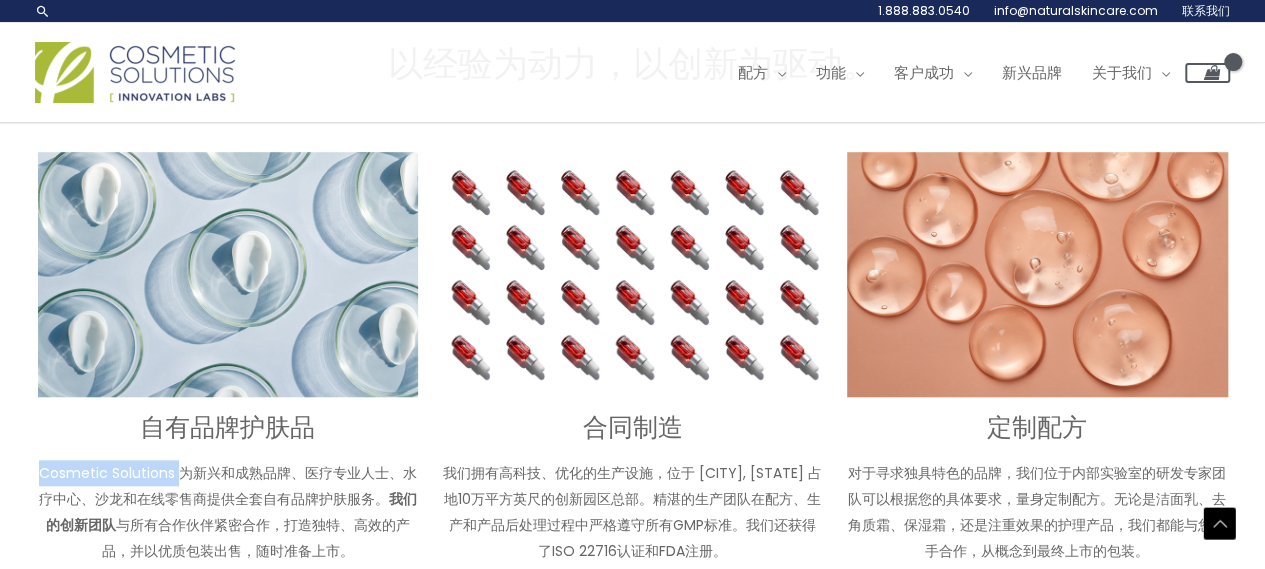 scroll, scrollTop: 500, scrollLeft: 0, axis: vertical 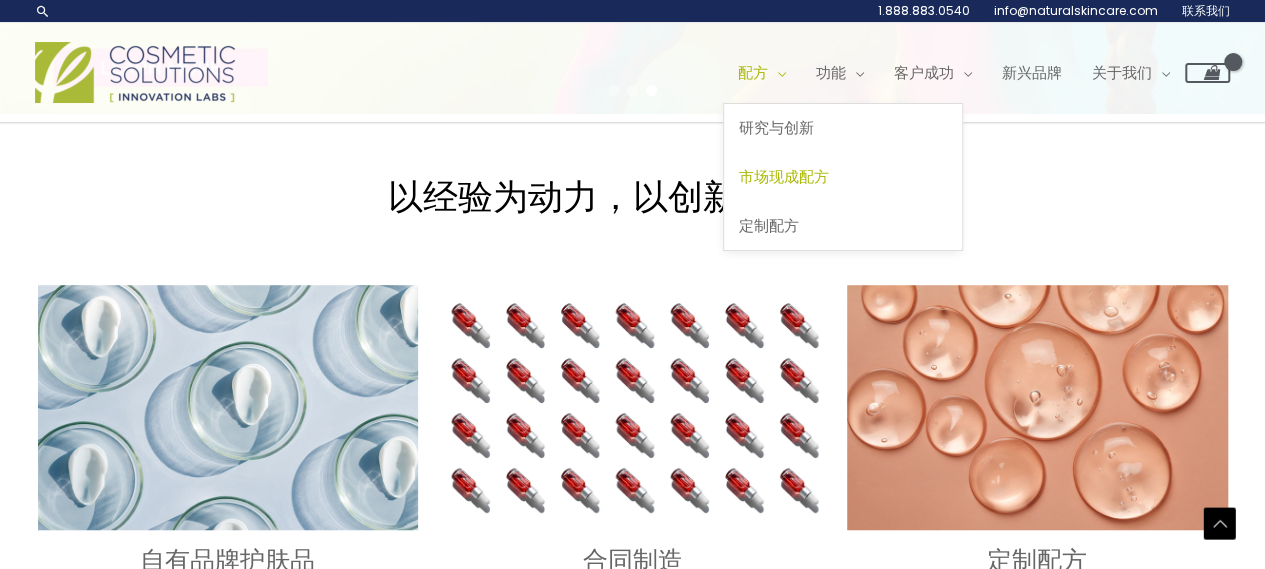 click on "市场现成配方" at bounding box center (784, 176) 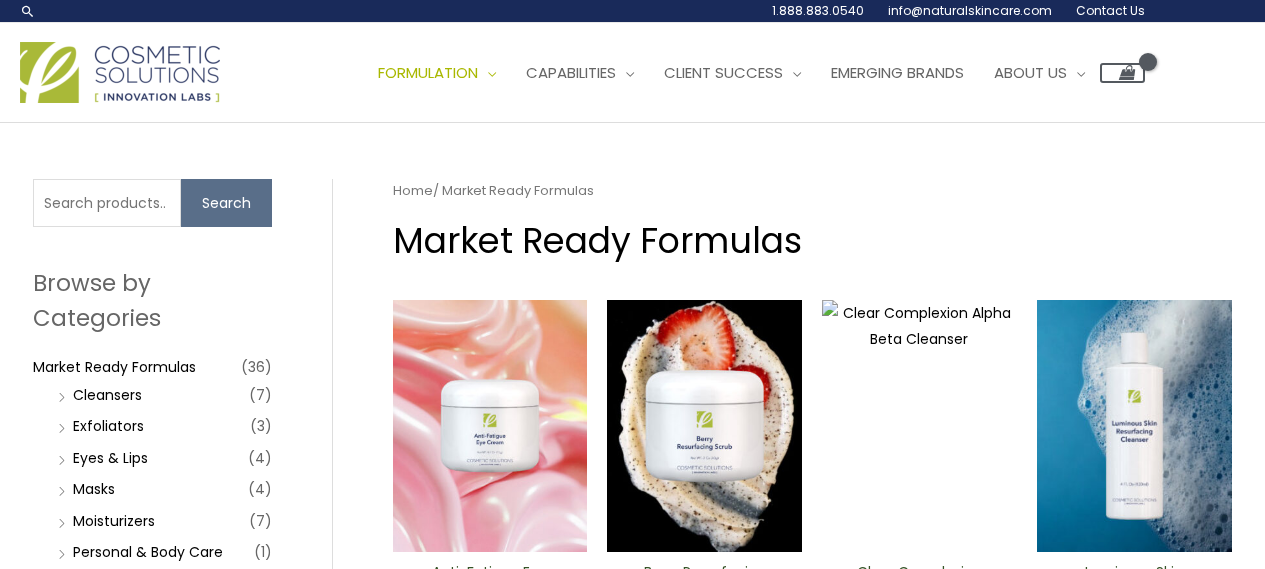 scroll, scrollTop: 333, scrollLeft: 0, axis: vertical 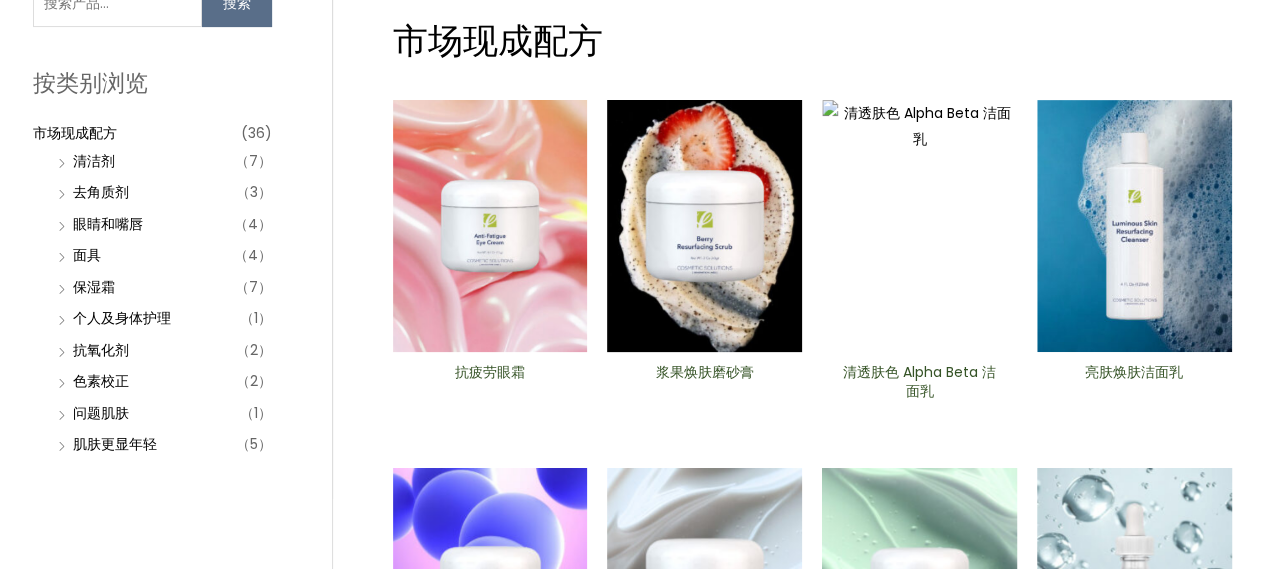 click on "肌肤更显年轻   （5）" at bounding box center (162, 444) 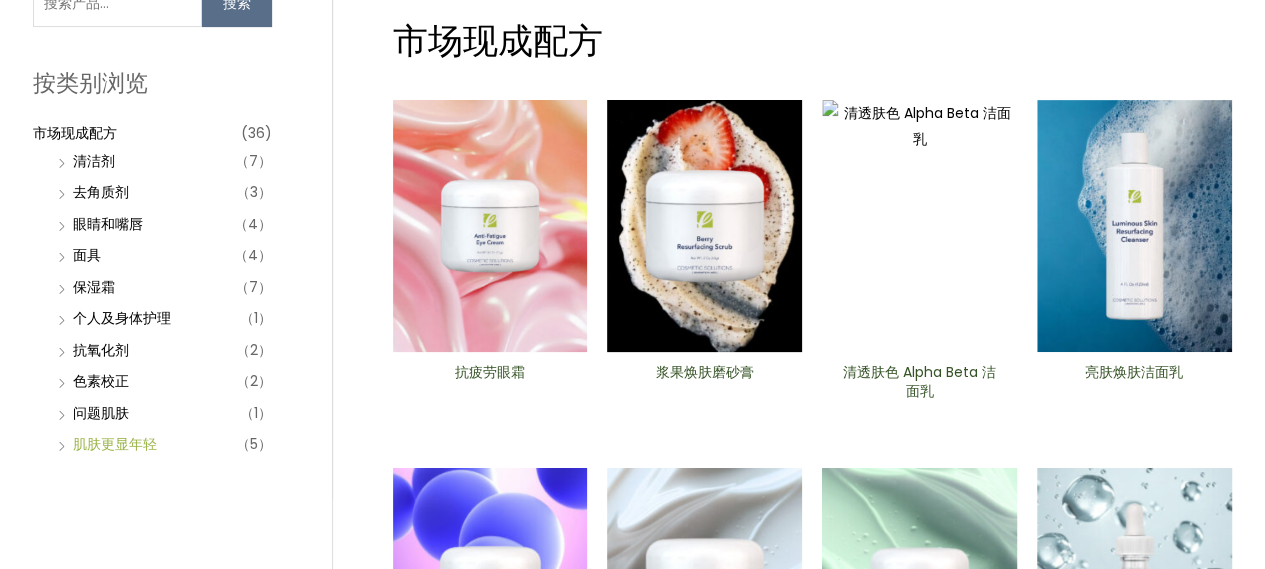 click on "肌肤更显年轻" at bounding box center (115, 444) 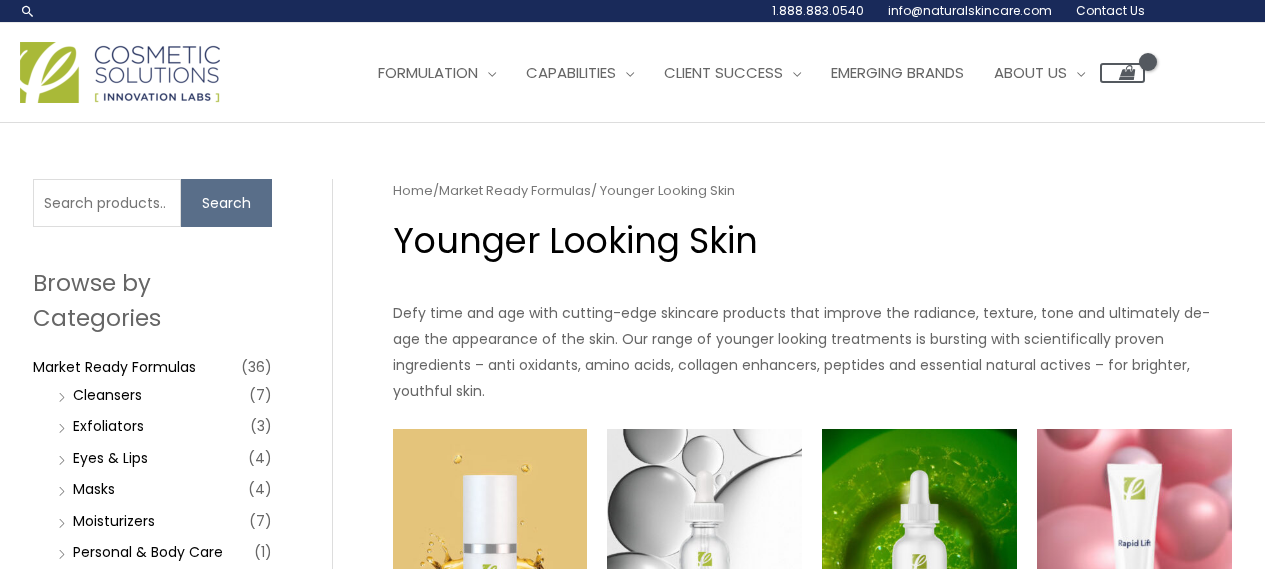 scroll, scrollTop: 266, scrollLeft: 0, axis: vertical 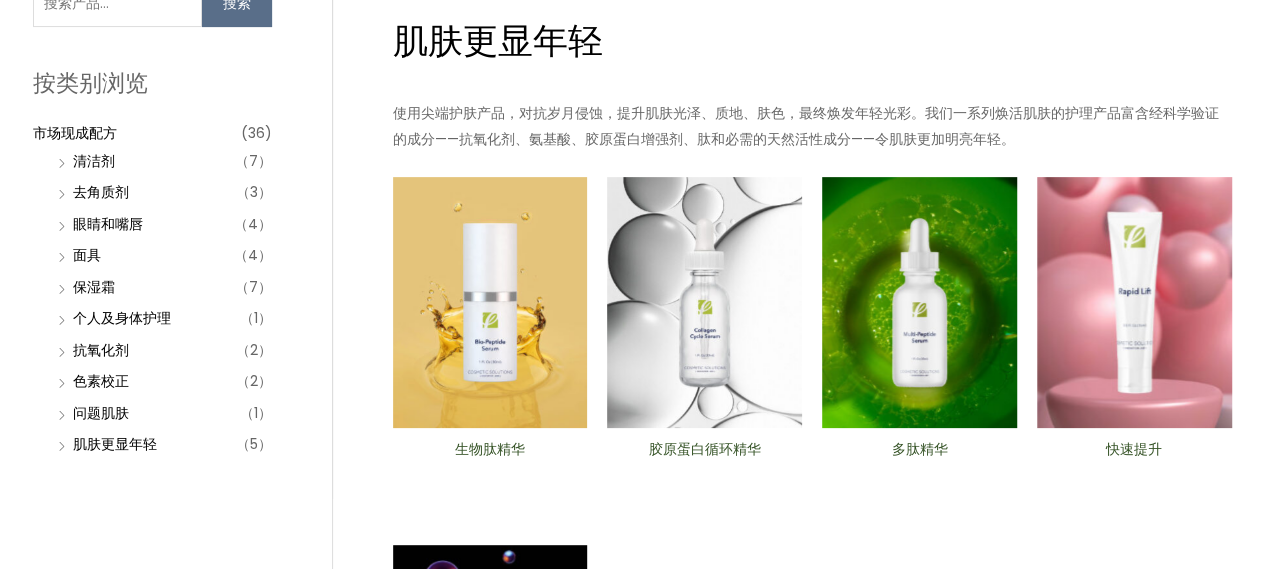 click on "面具   （4）" at bounding box center (162, 255) 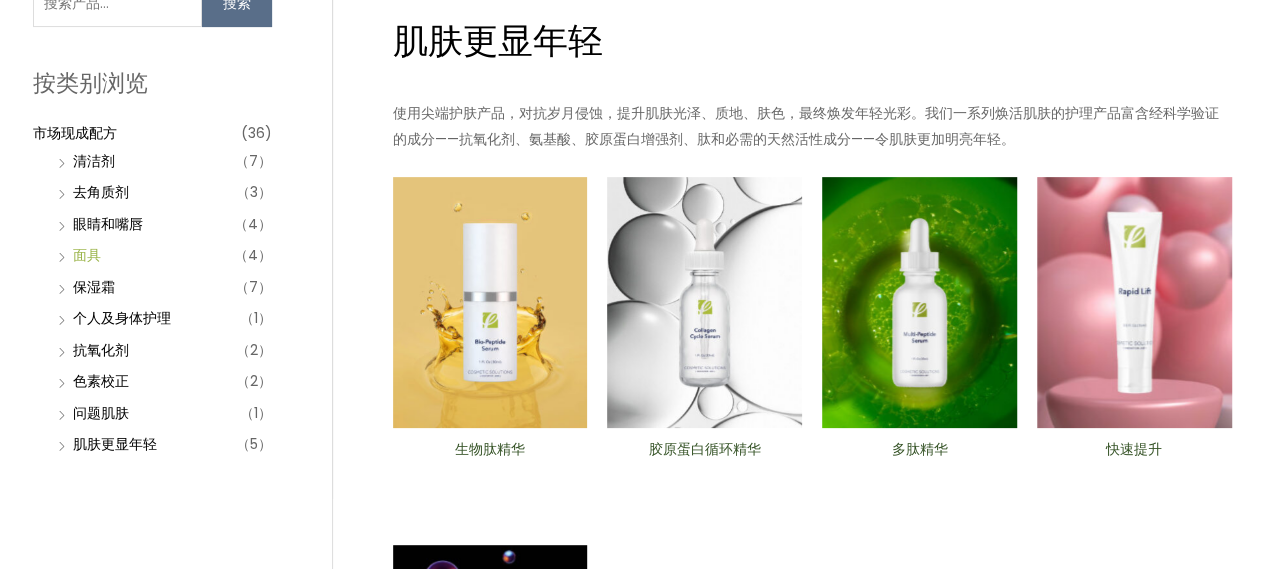click on "面具" at bounding box center (87, 255) 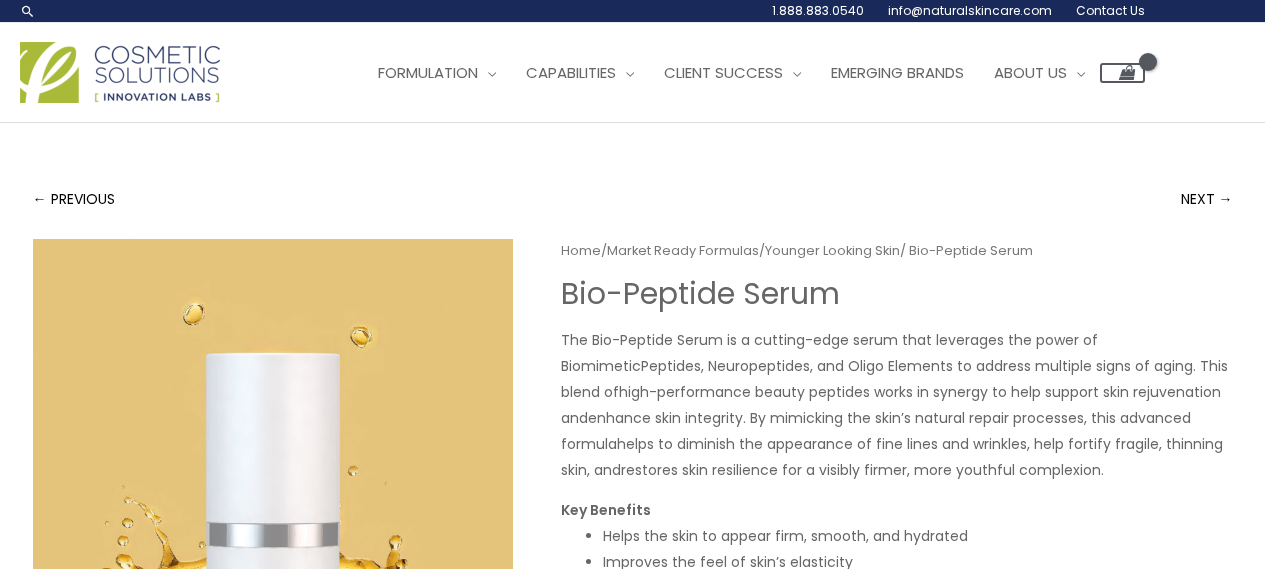 scroll, scrollTop: 0, scrollLeft: 0, axis: both 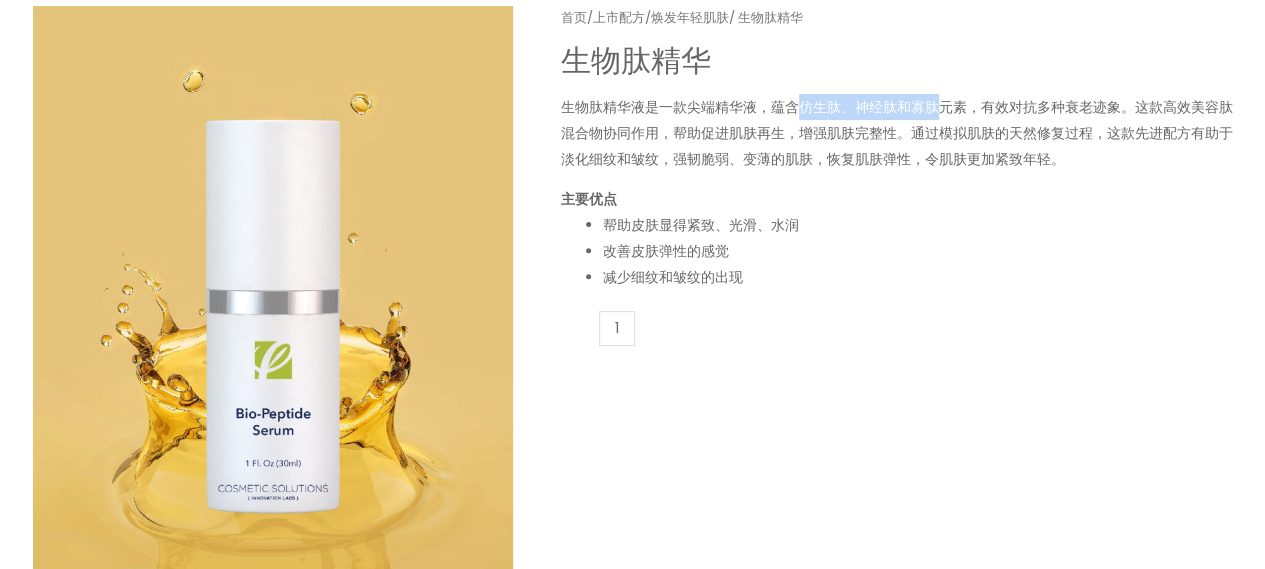 drag, startPoint x: 802, startPoint y: 103, endPoint x: 939, endPoint y: 103, distance: 137 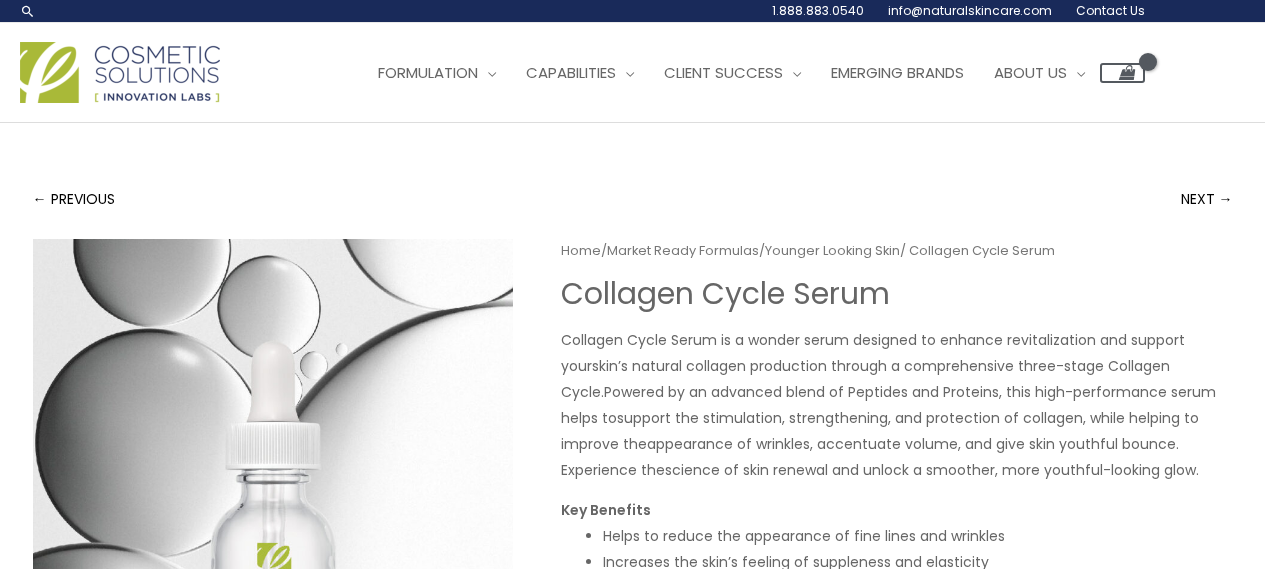scroll, scrollTop: 0, scrollLeft: 0, axis: both 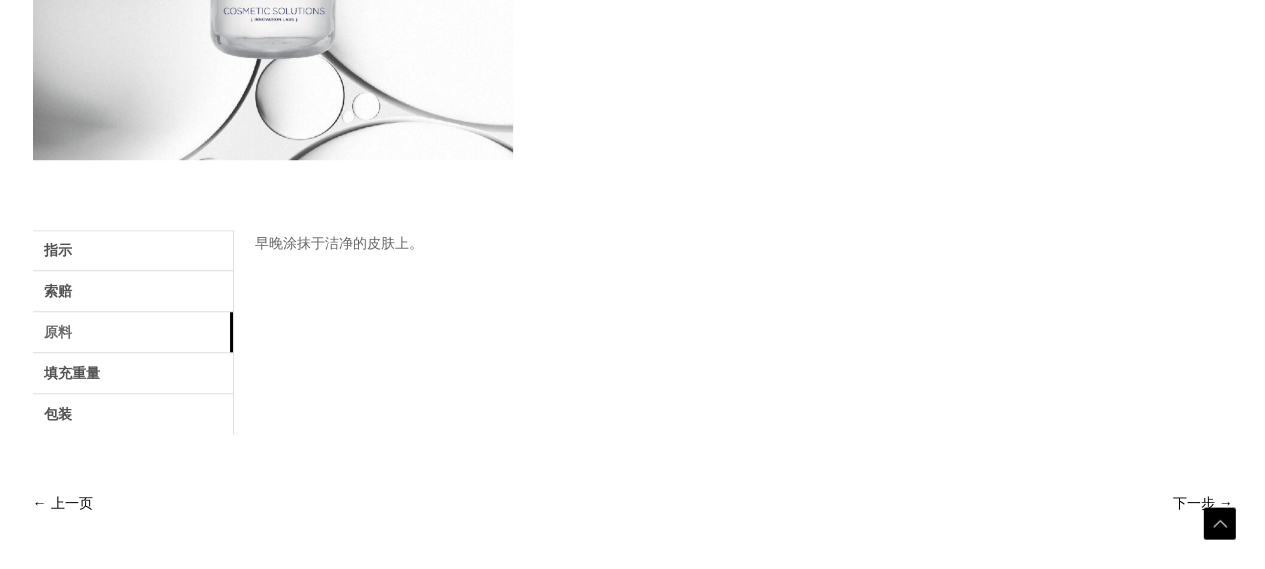 click on "原料" at bounding box center (58, 332) 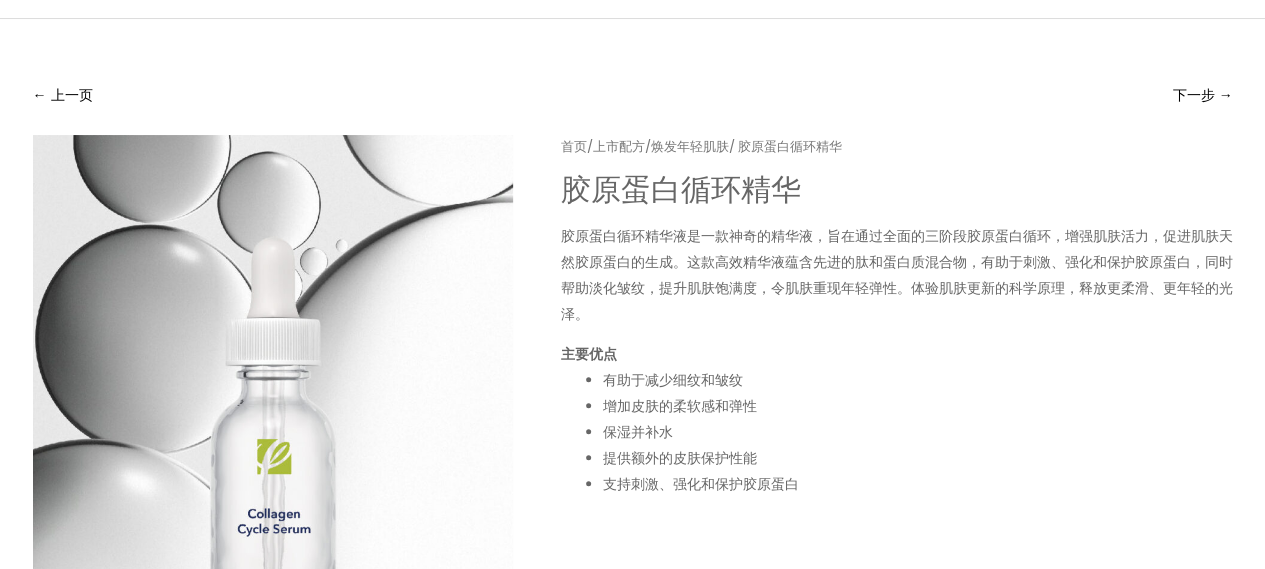 scroll, scrollTop: 100, scrollLeft: 0, axis: vertical 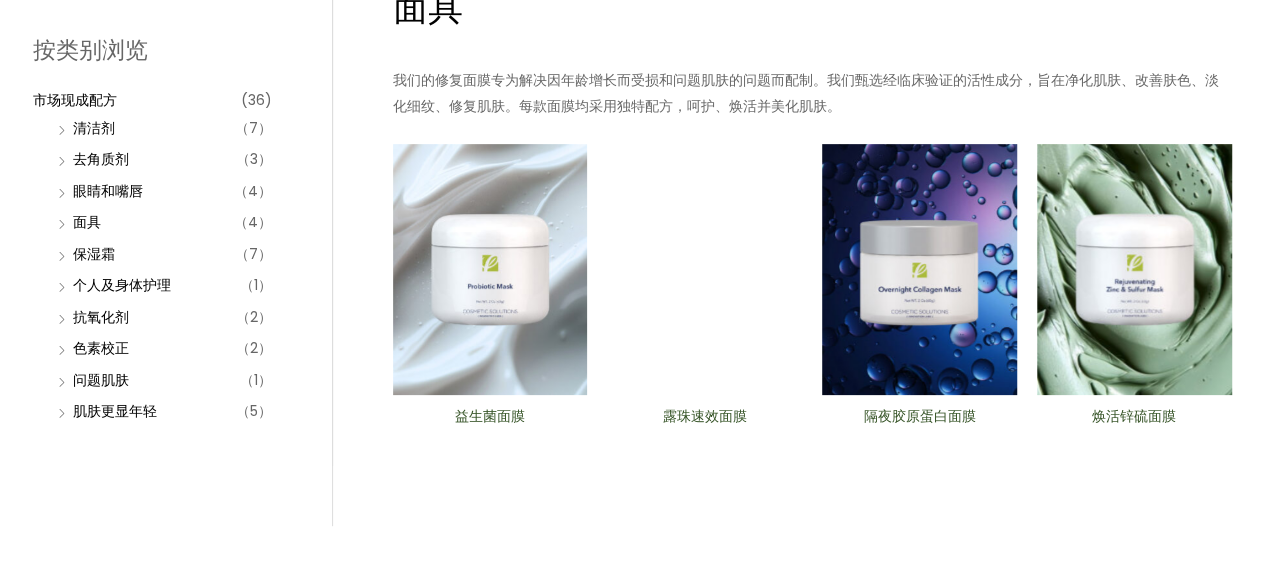 click at bounding box center [919, 270] 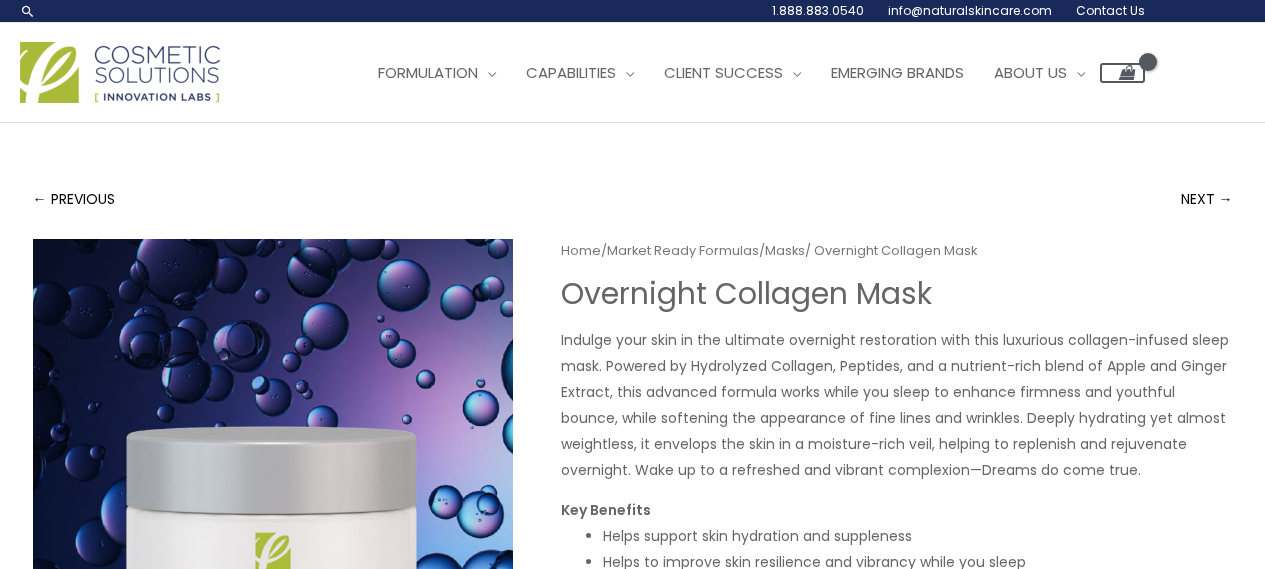 scroll, scrollTop: 0, scrollLeft: 0, axis: both 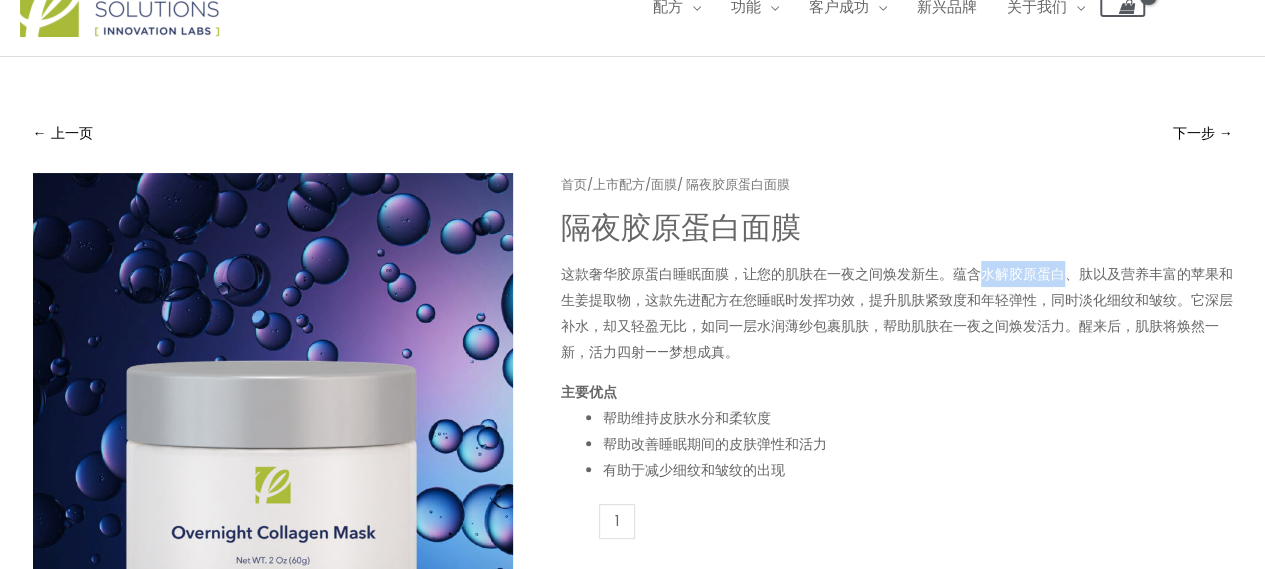 drag, startPoint x: 983, startPoint y: 274, endPoint x: 1065, endPoint y: 269, distance: 82.1523 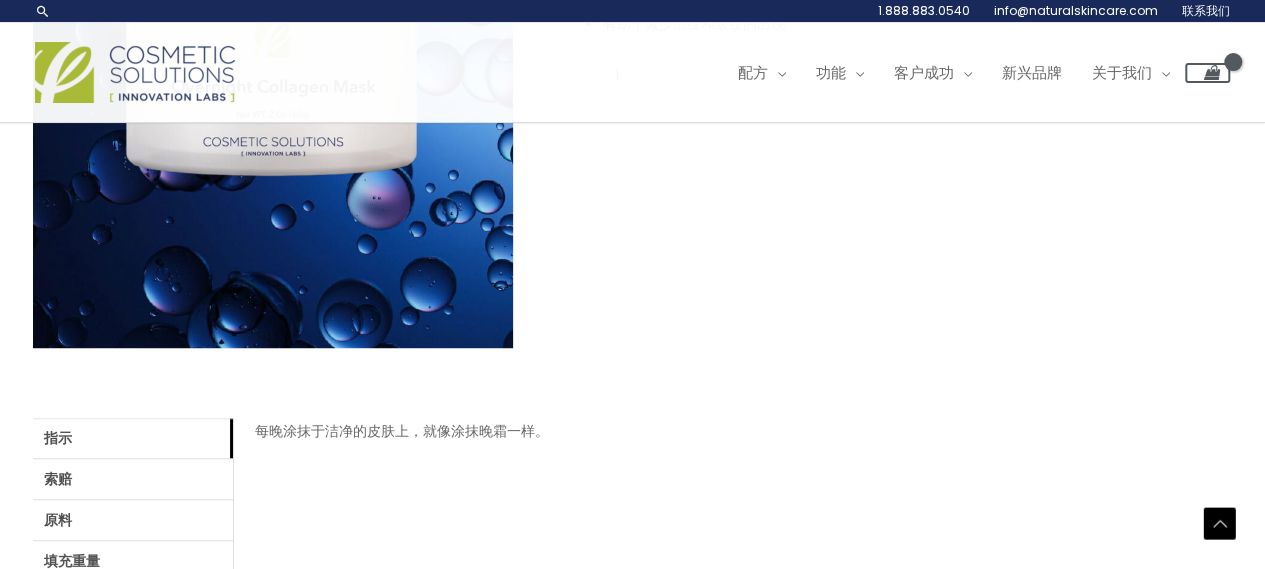 scroll, scrollTop: 510, scrollLeft: 0, axis: vertical 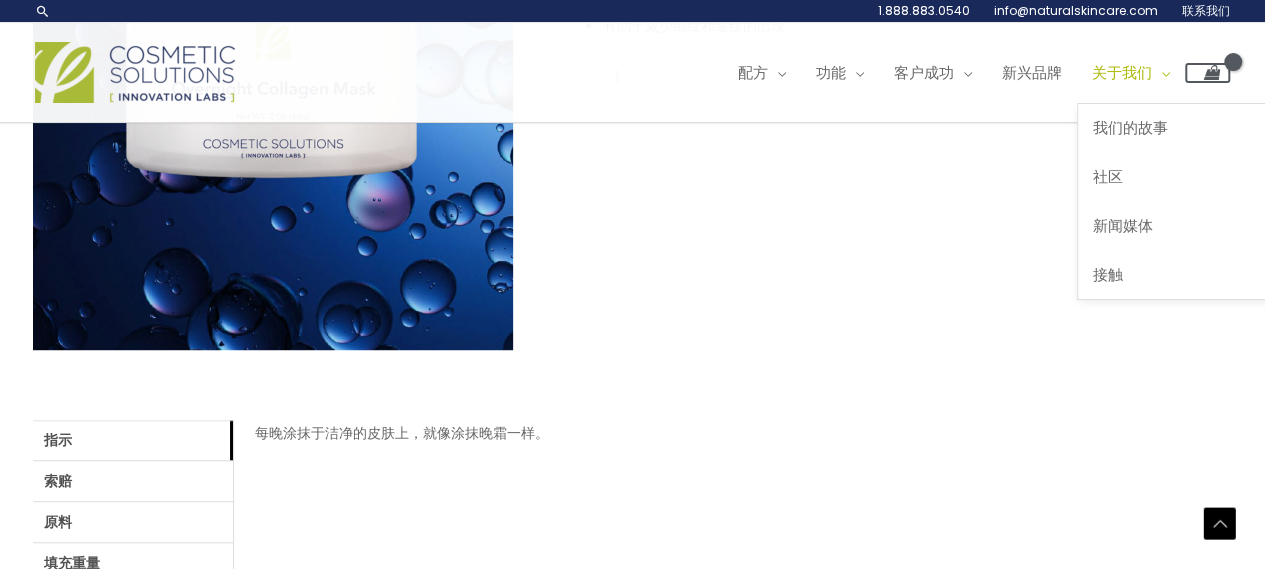 click on "关于我们" at bounding box center (1122, 72) 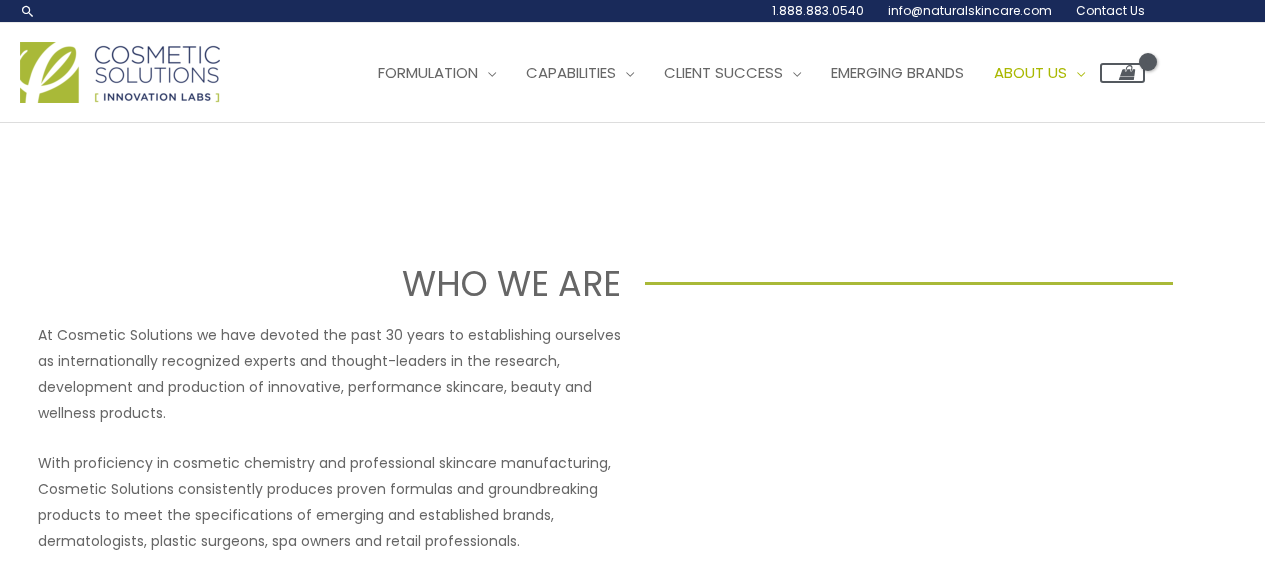 scroll, scrollTop: 0, scrollLeft: 0, axis: both 